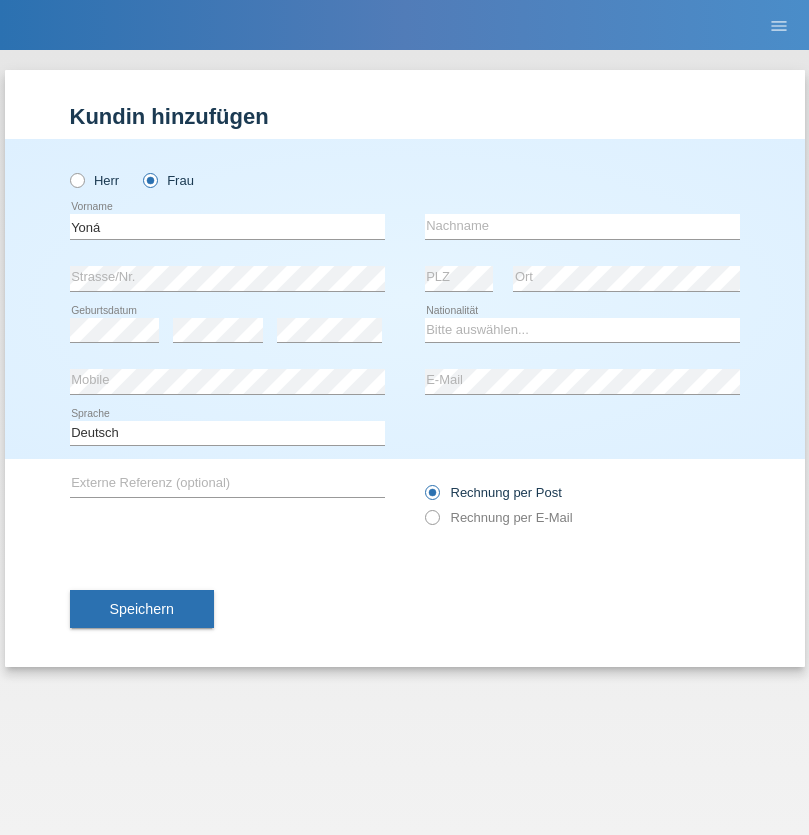scroll, scrollTop: 0, scrollLeft: 0, axis: both 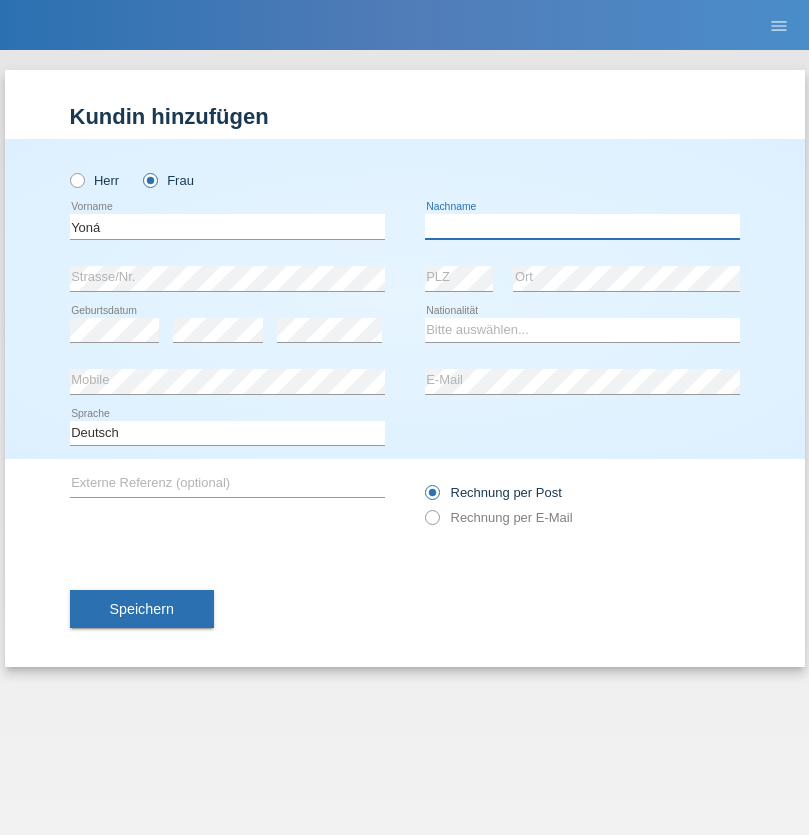 click at bounding box center (582, 226) 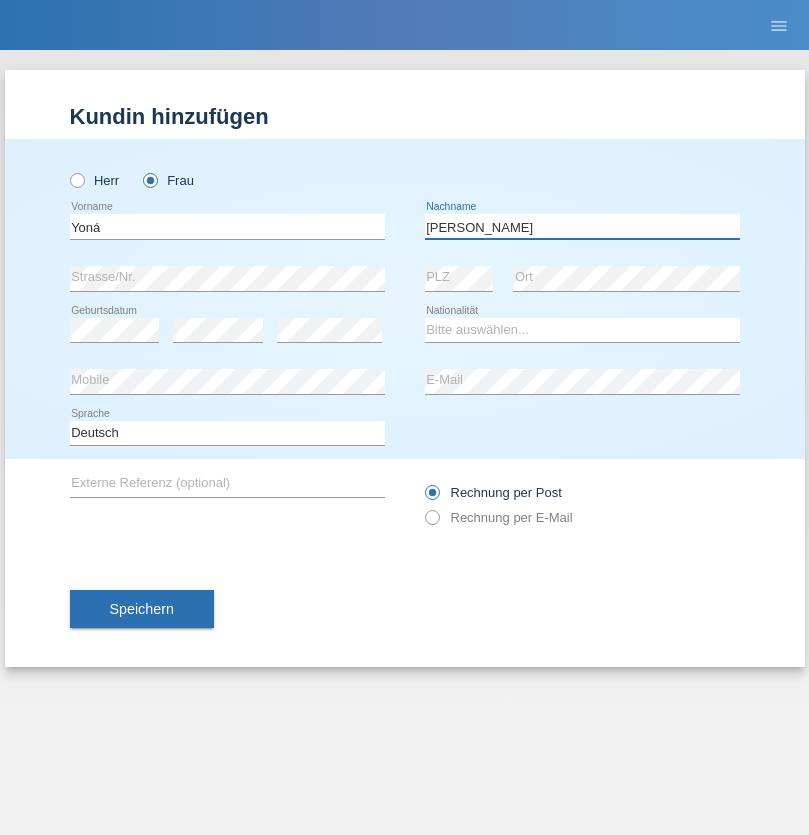 type on "[PERSON_NAME]" 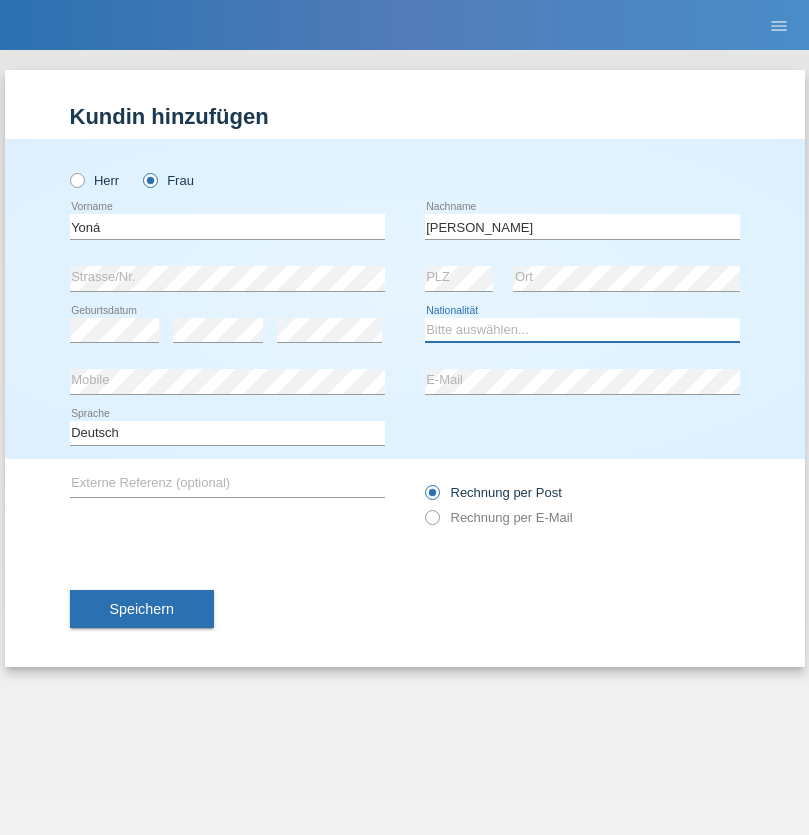 select on "BR" 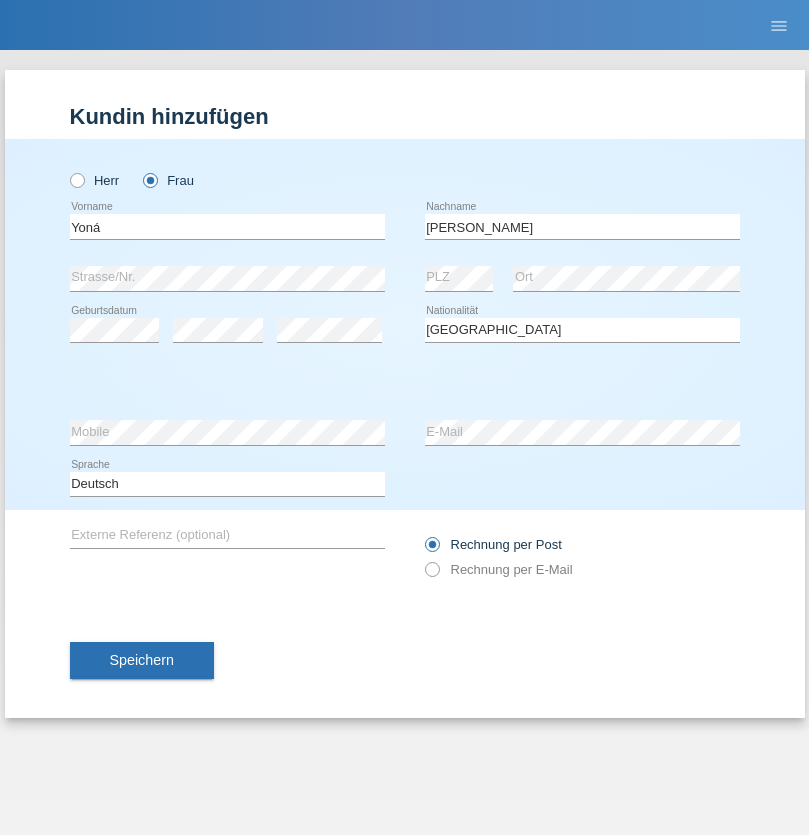 select on "C" 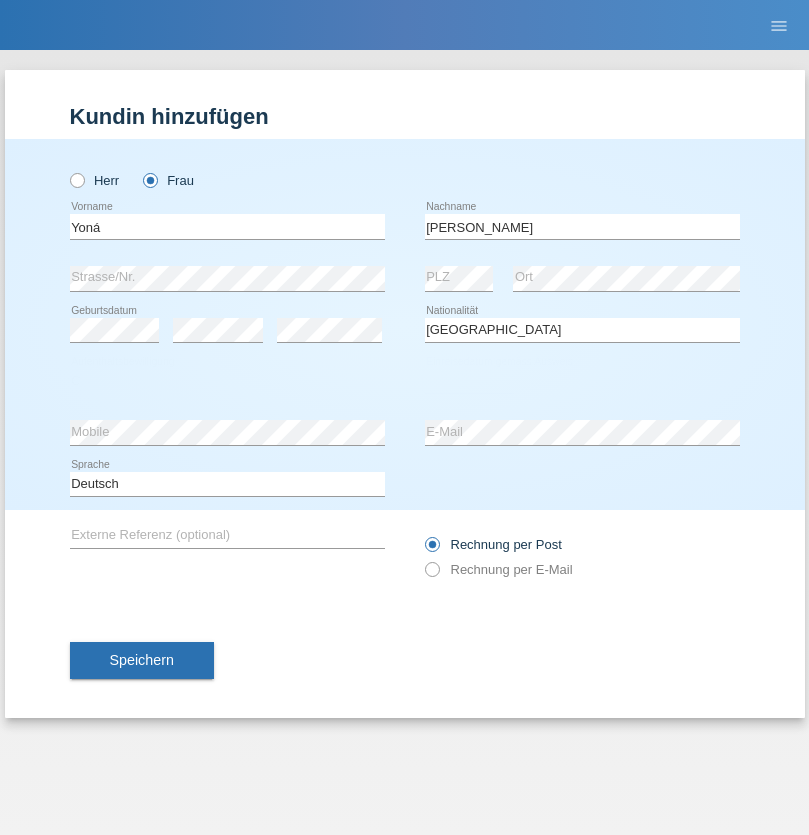 select on "22" 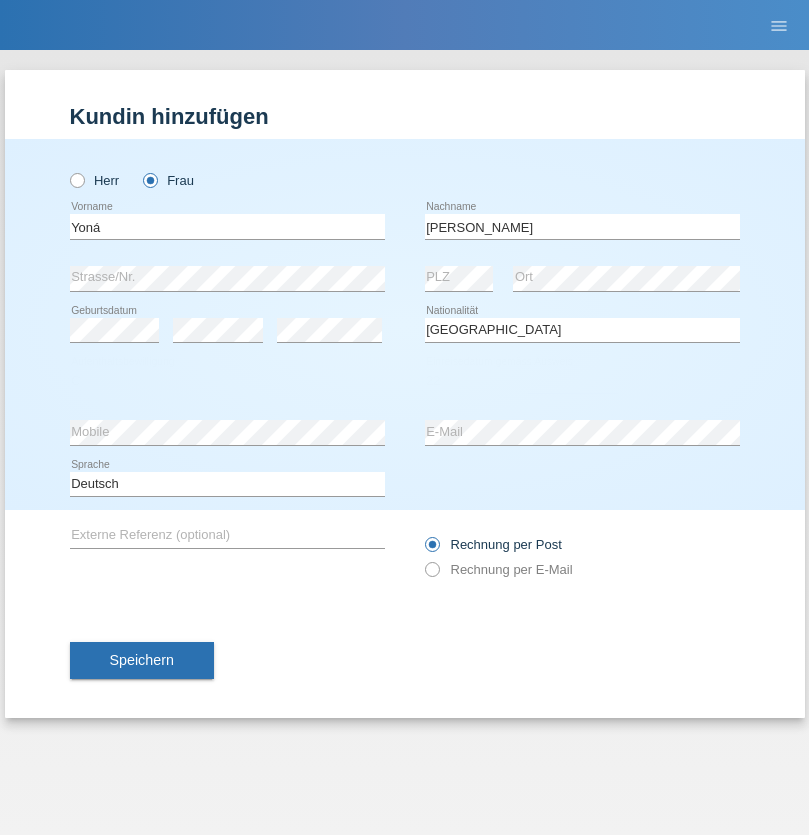 select on "07" 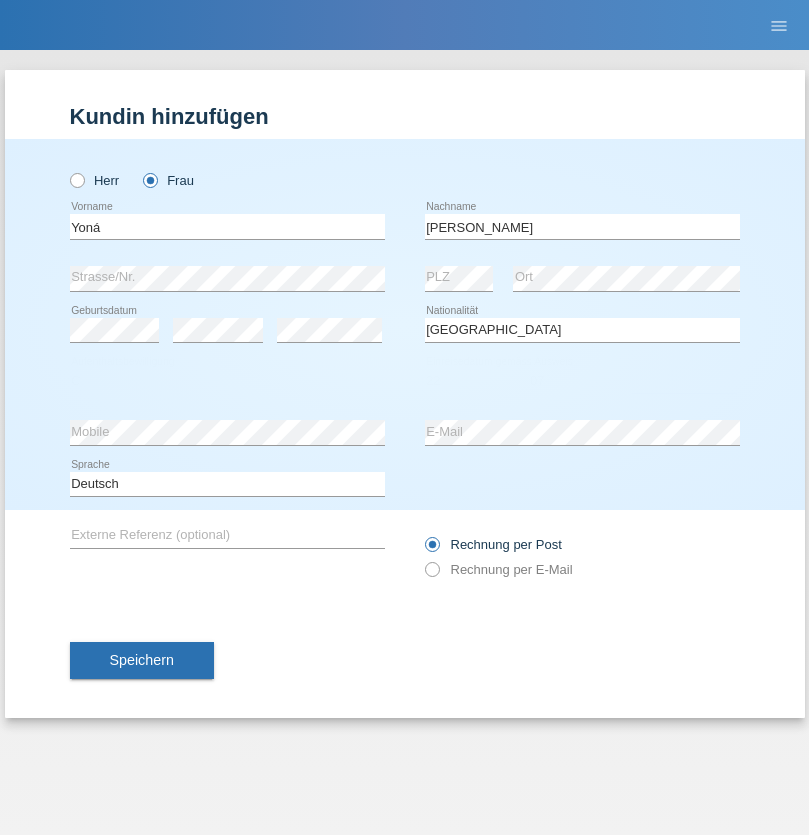 select on "2021" 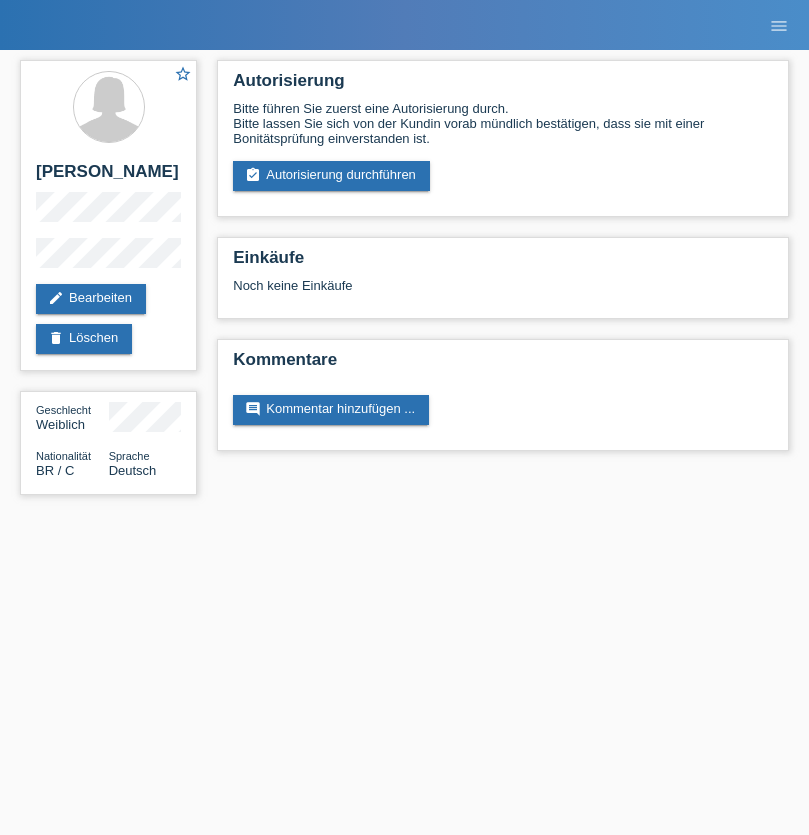 scroll, scrollTop: 0, scrollLeft: 0, axis: both 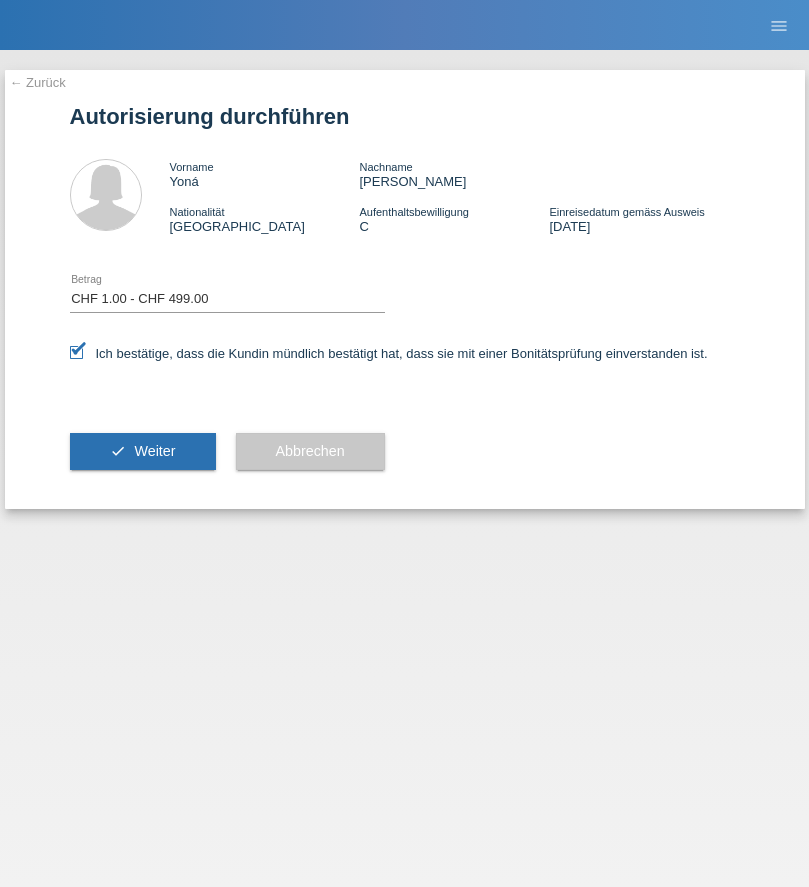 select on "1" 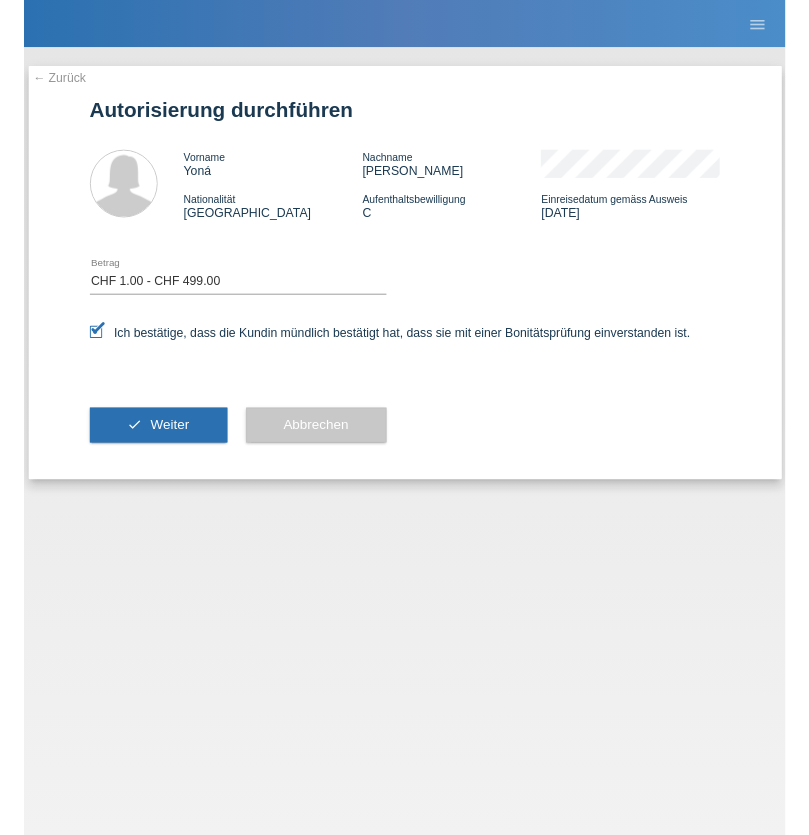 scroll, scrollTop: 0, scrollLeft: 0, axis: both 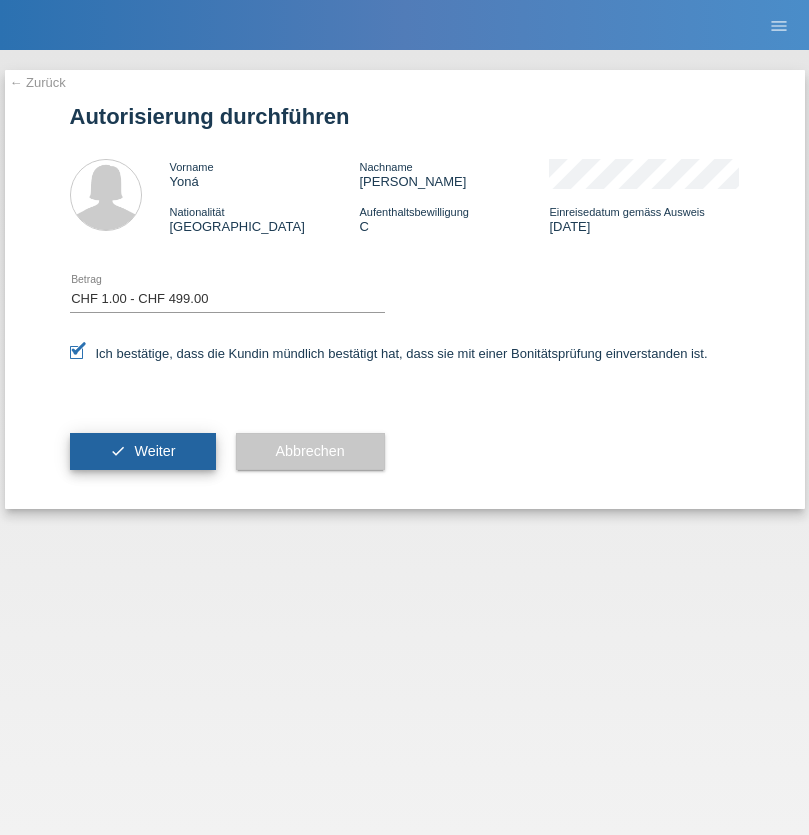 click on "Weiter" at bounding box center [154, 451] 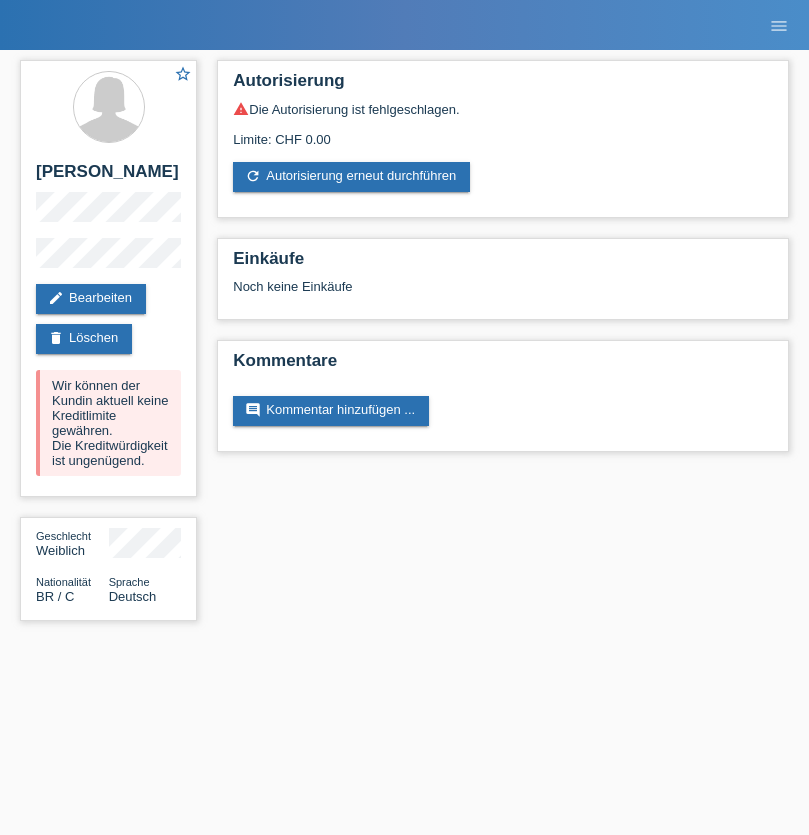 scroll, scrollTop: 0, scrollLeft: 0, axis: both 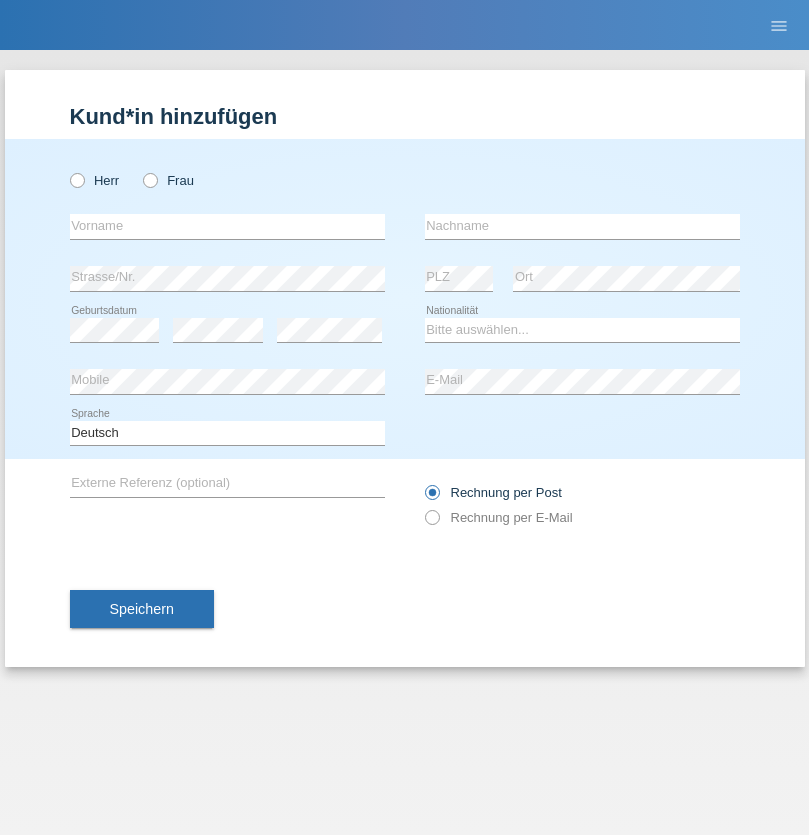 radio on "true" 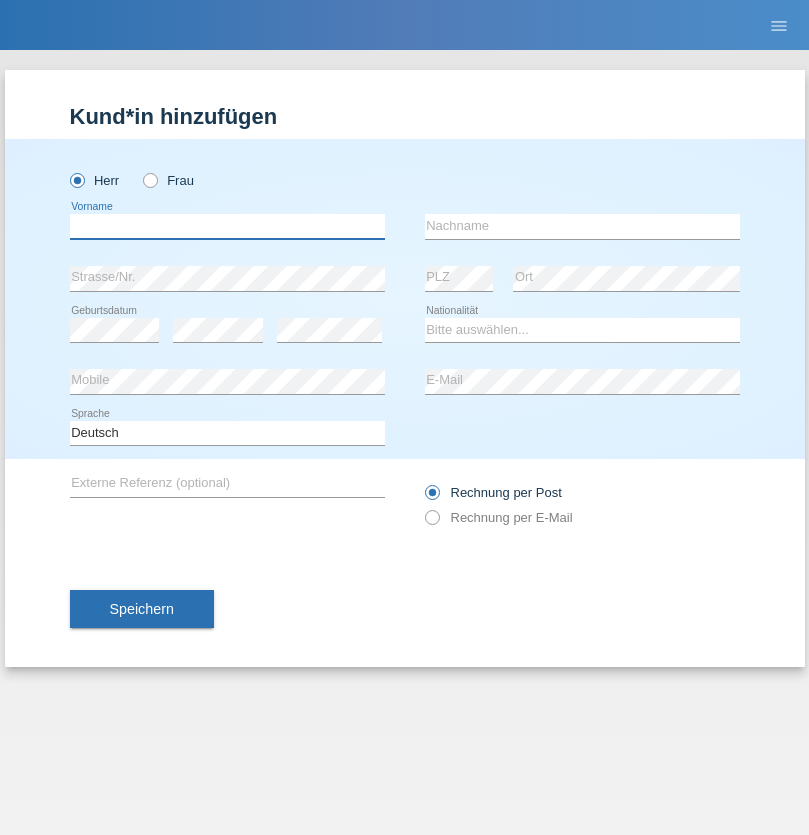 click at bounding box center (227, 226) 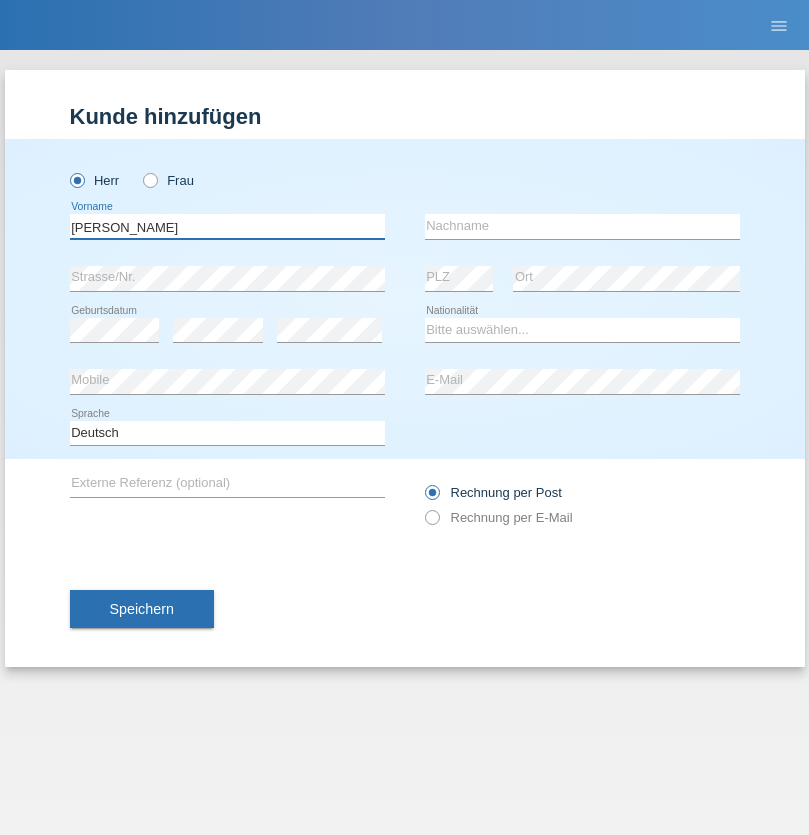 type on "Marcel" 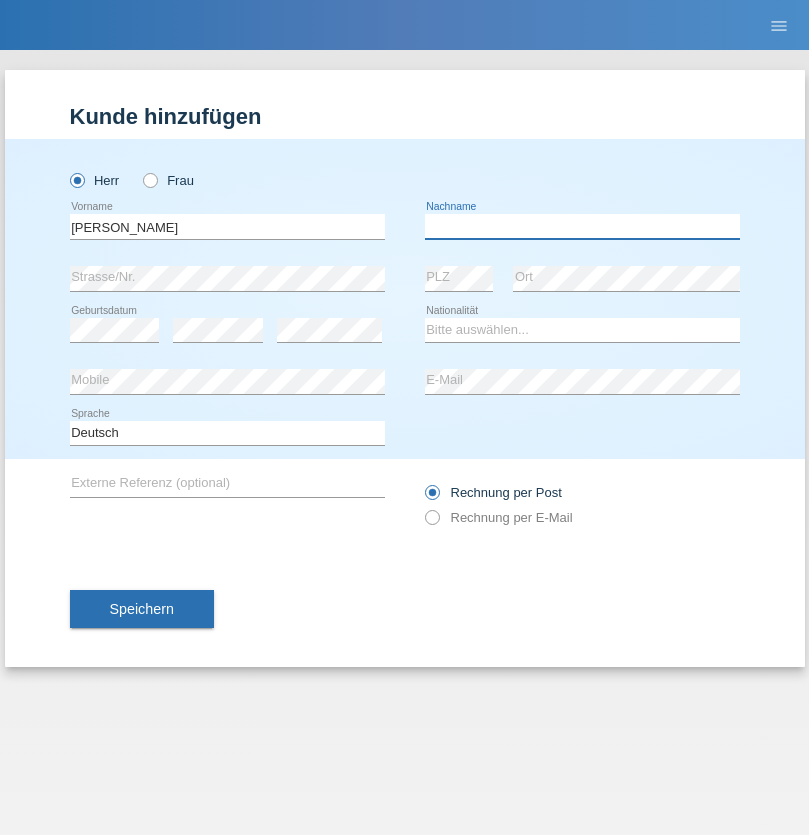 click at bounding box center (582, 226) 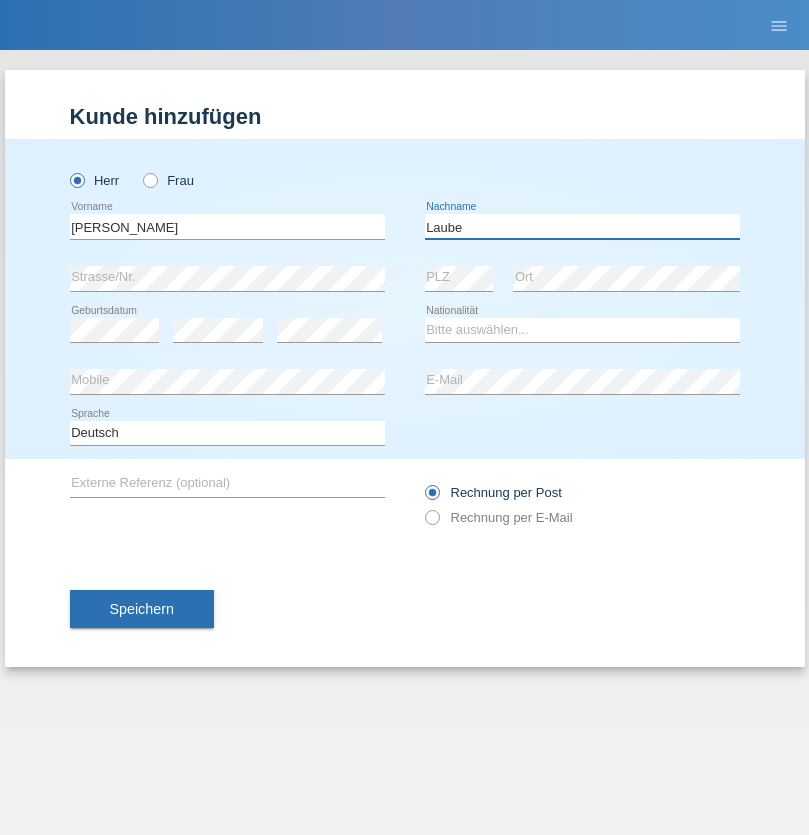 type on "Laube" 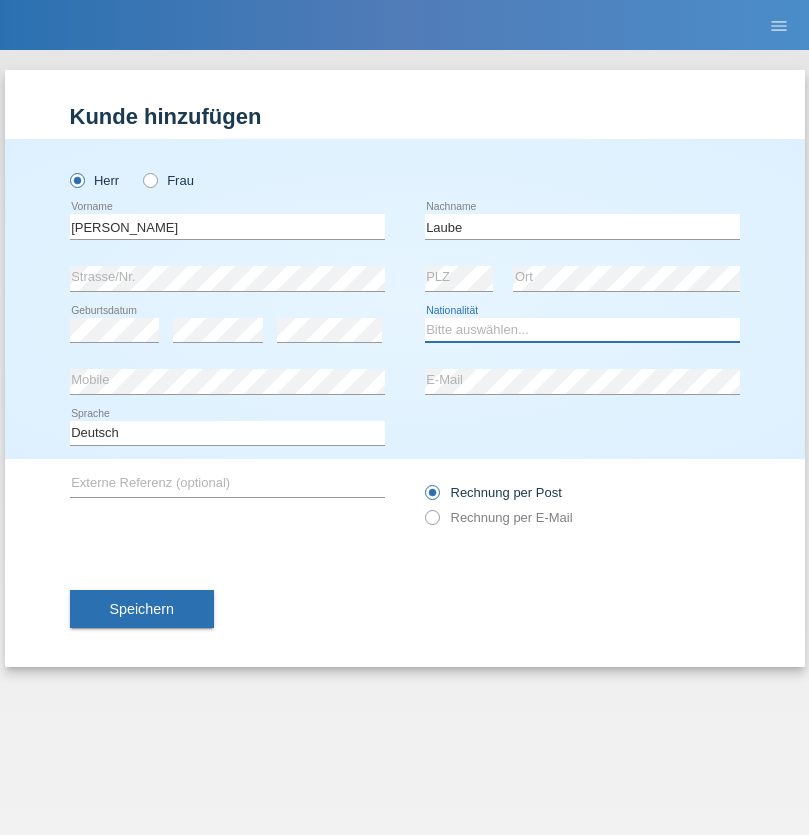 select on "DE" 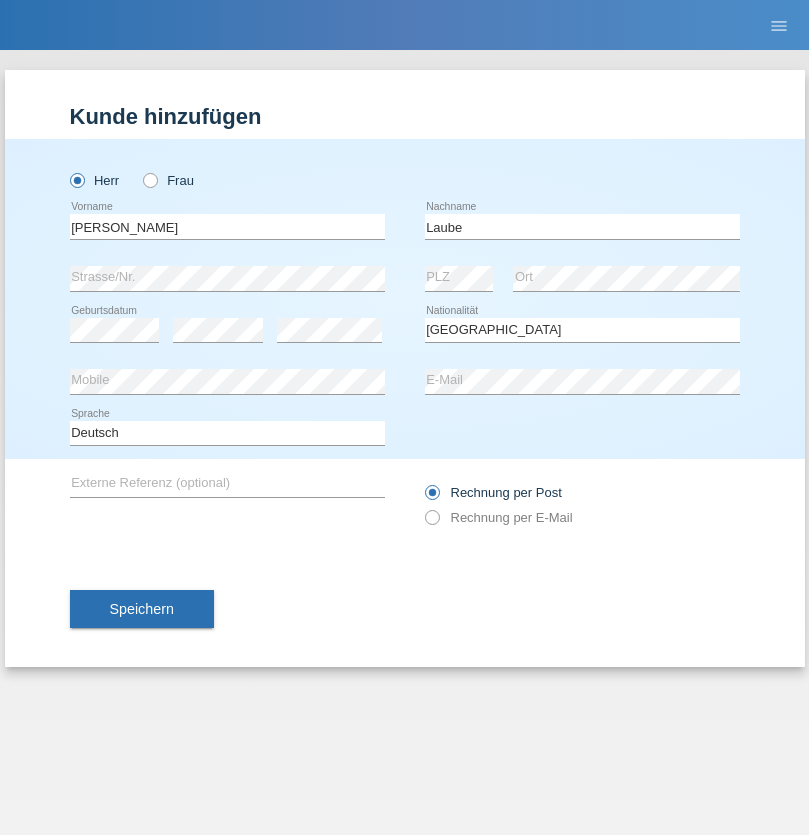 select on "C" 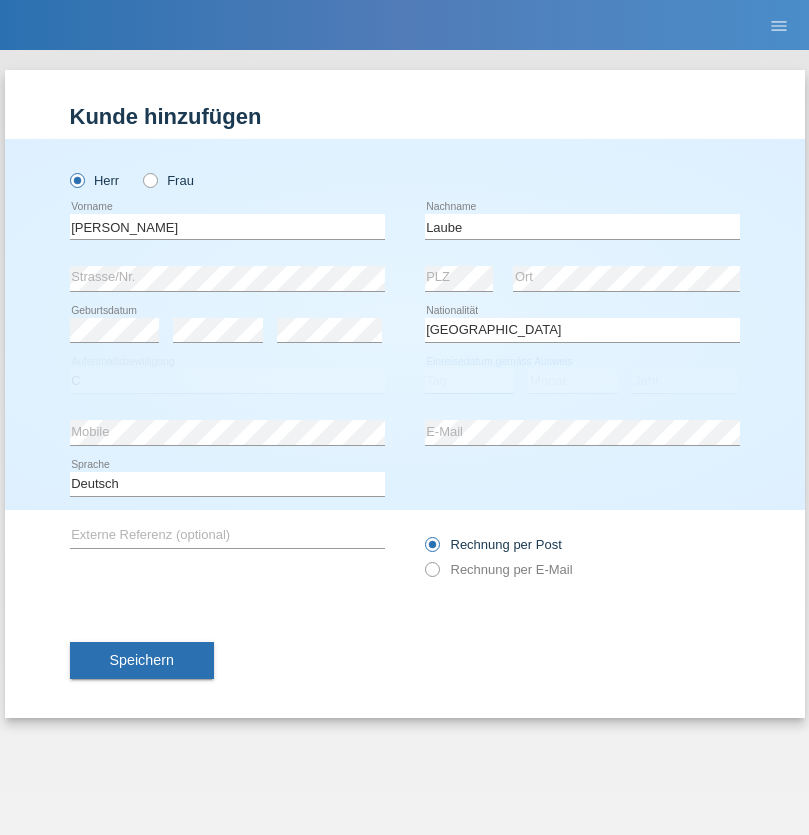 select on "23" 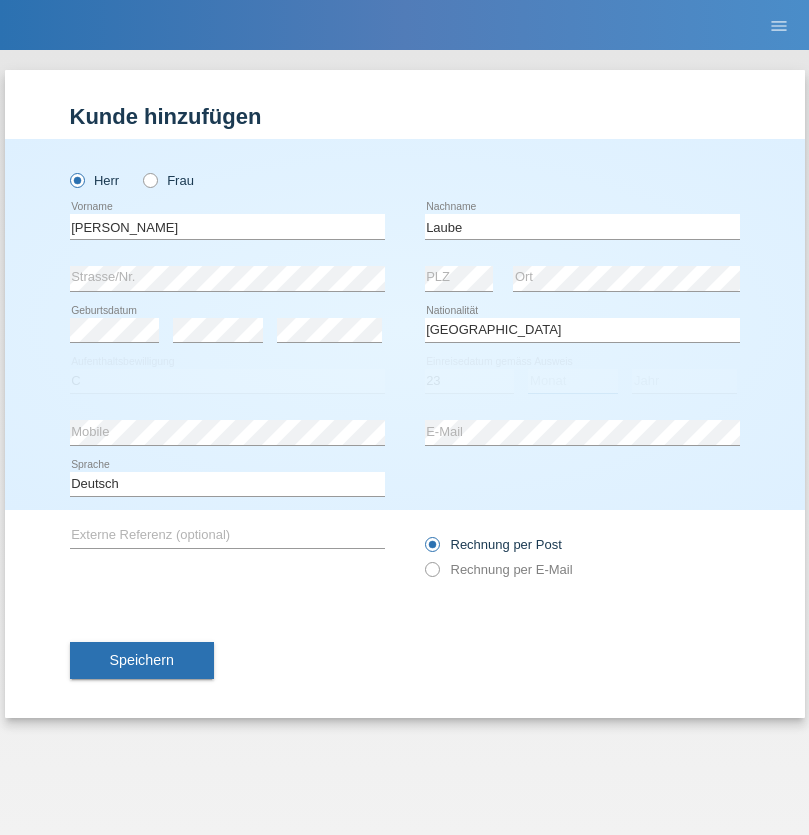 select on "03" 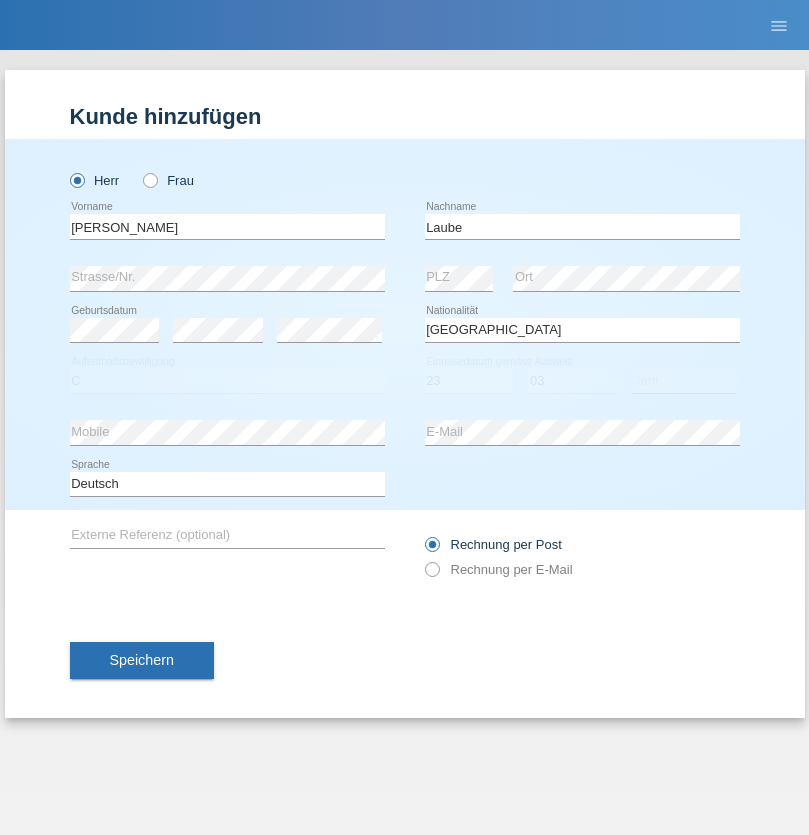 select on "2000" 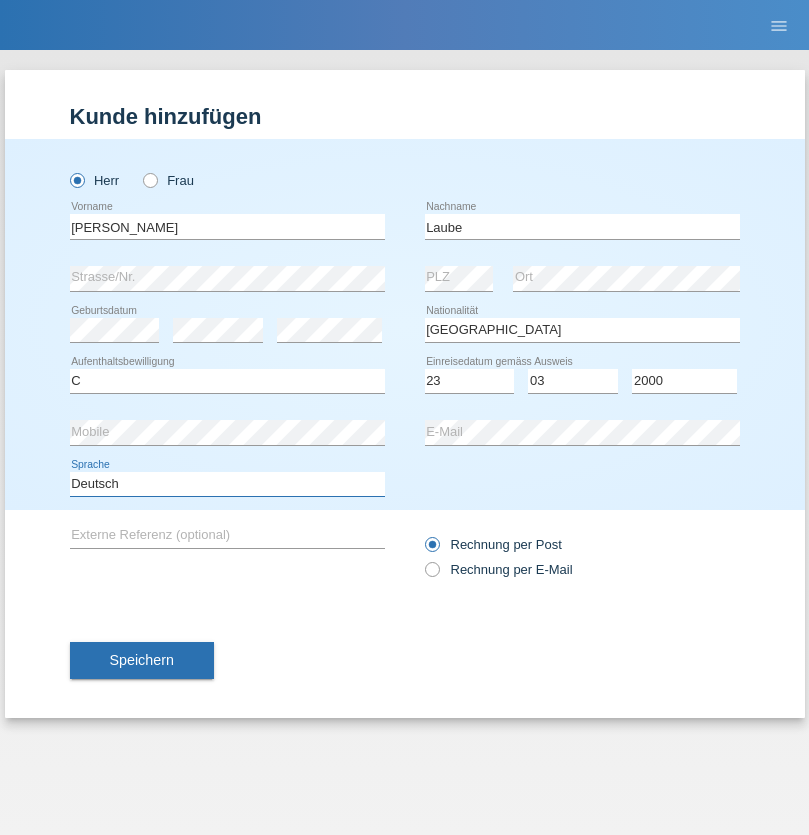 select on "en" 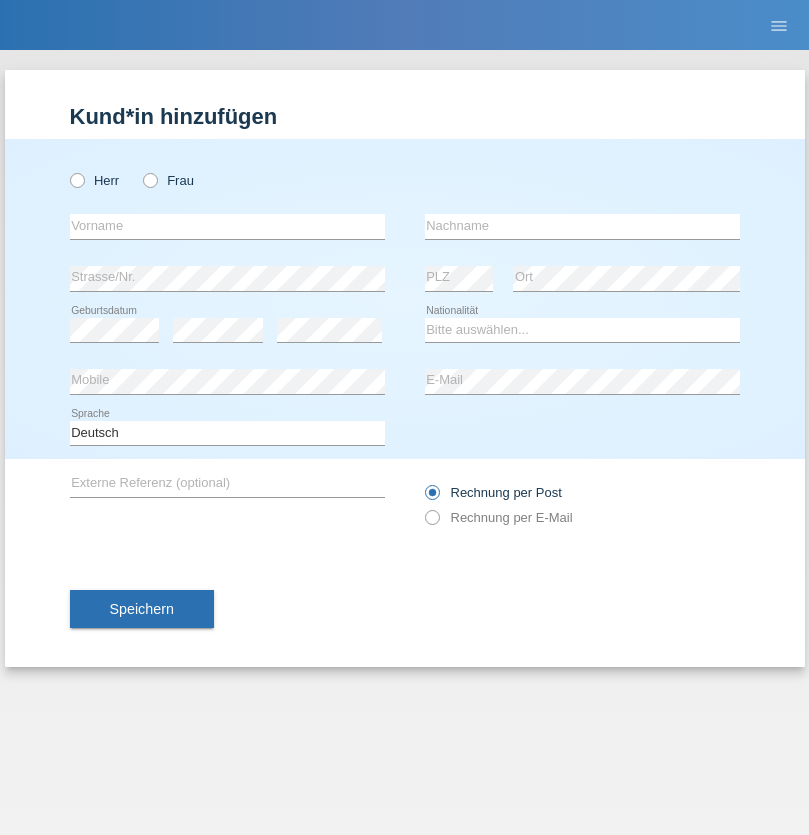 scroll, scrollTop: 0, scrollLeft: 0, axis: both 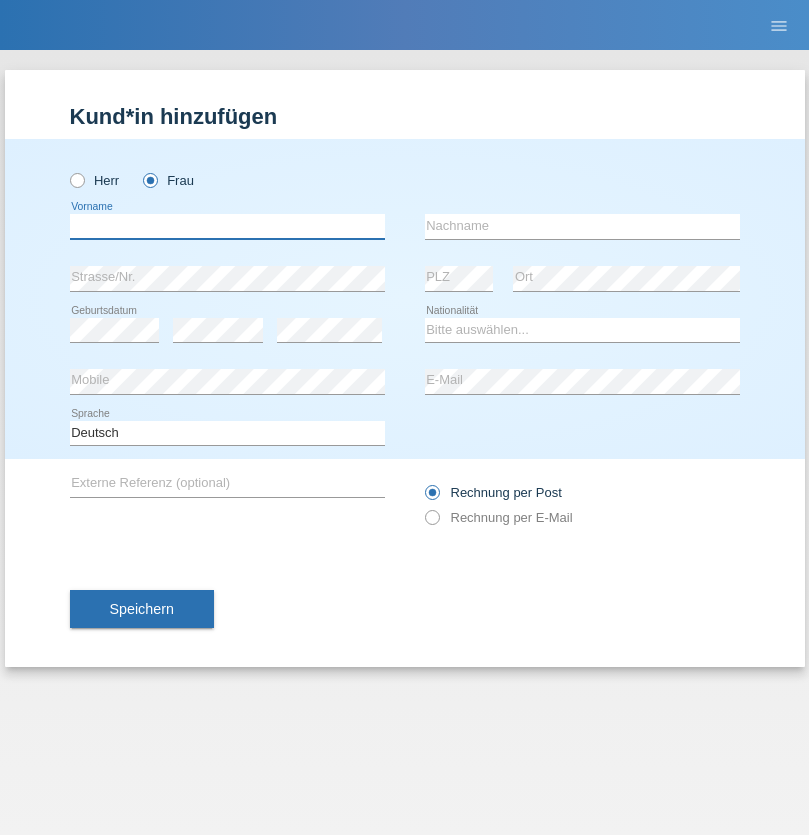 click at bounding box center (227, 226) 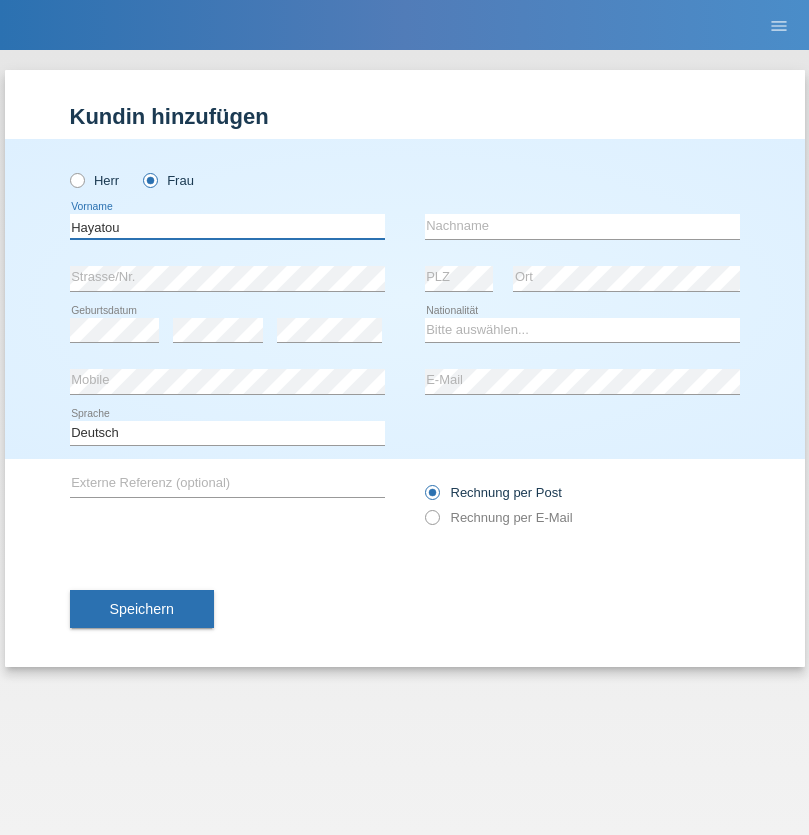 type on "Hayatou" 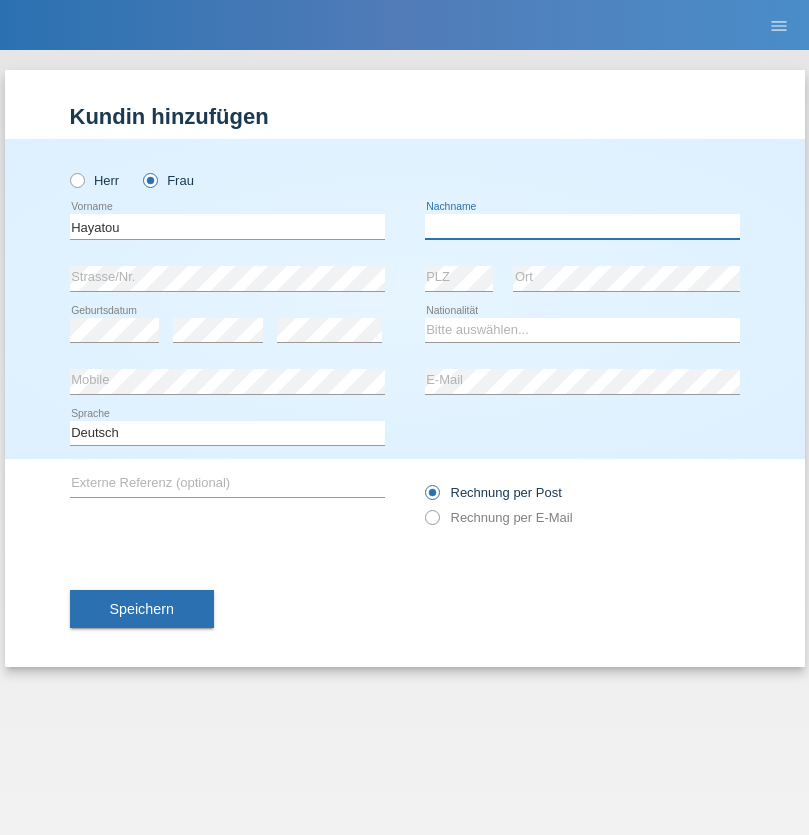 click at bounding box center (582, 226) 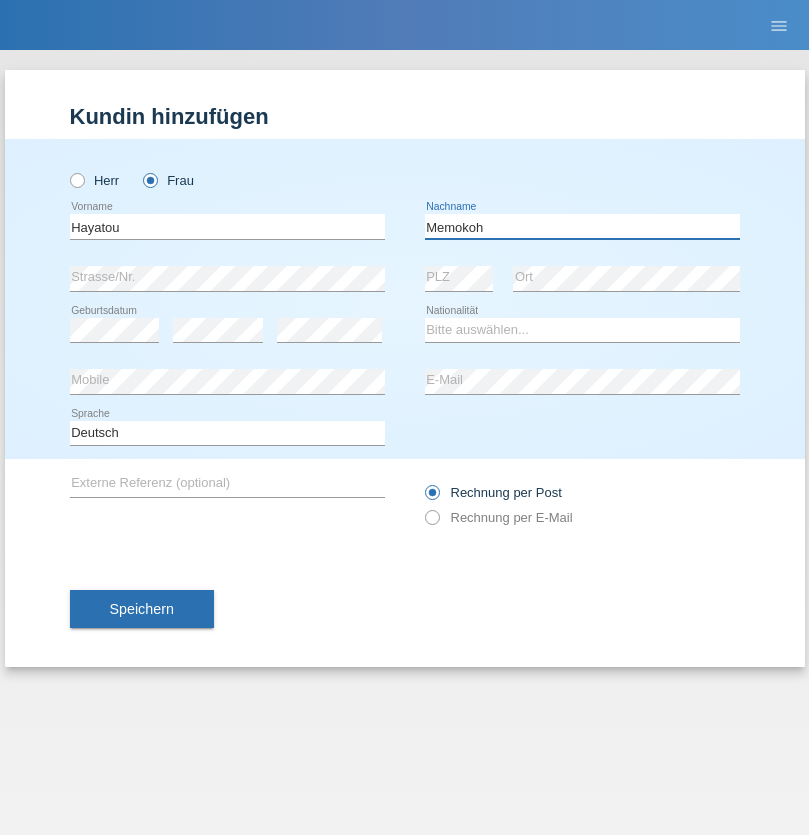 type on "Memokoh" 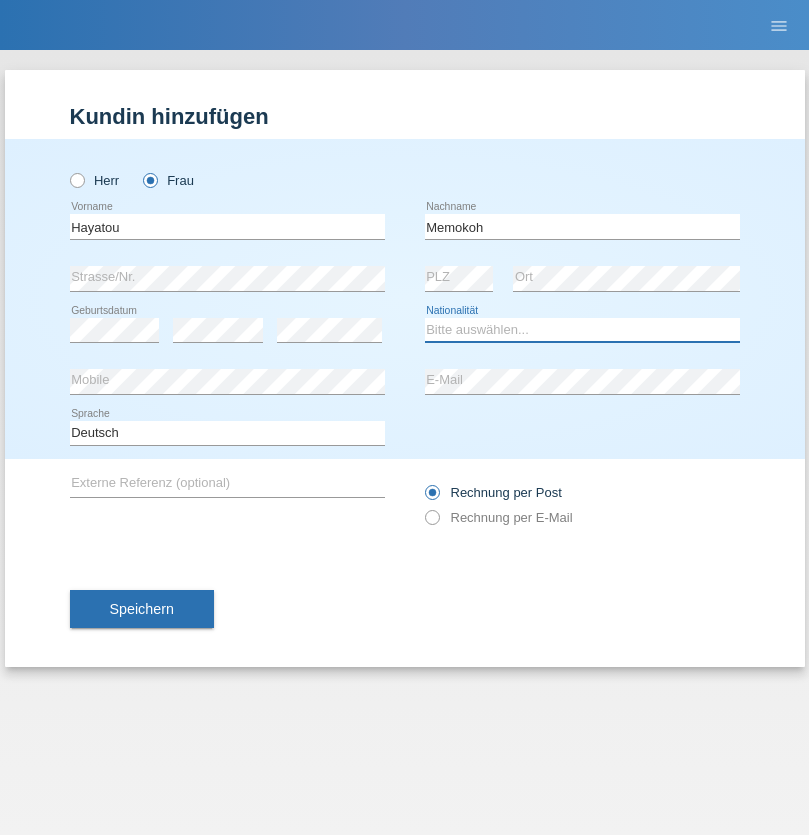 select on "FR" 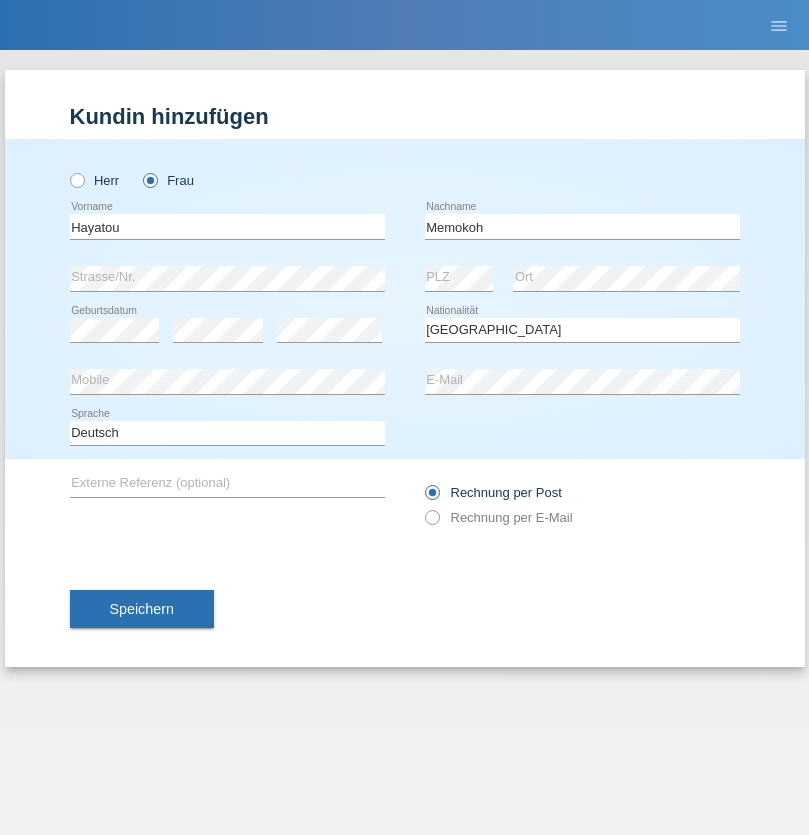 select on "C" 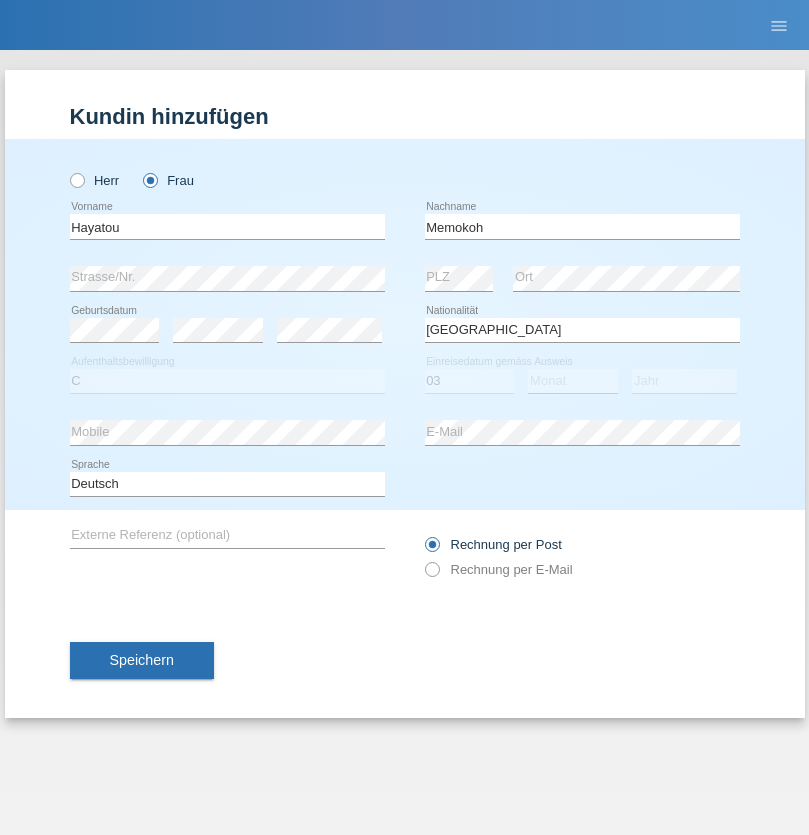 select on "05" 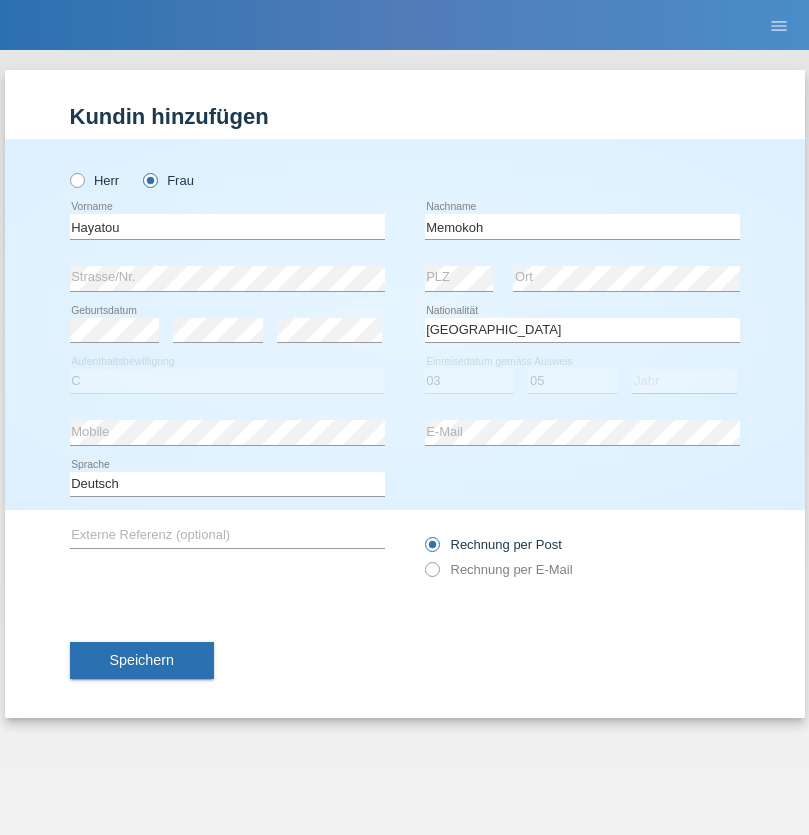 select on "2021" 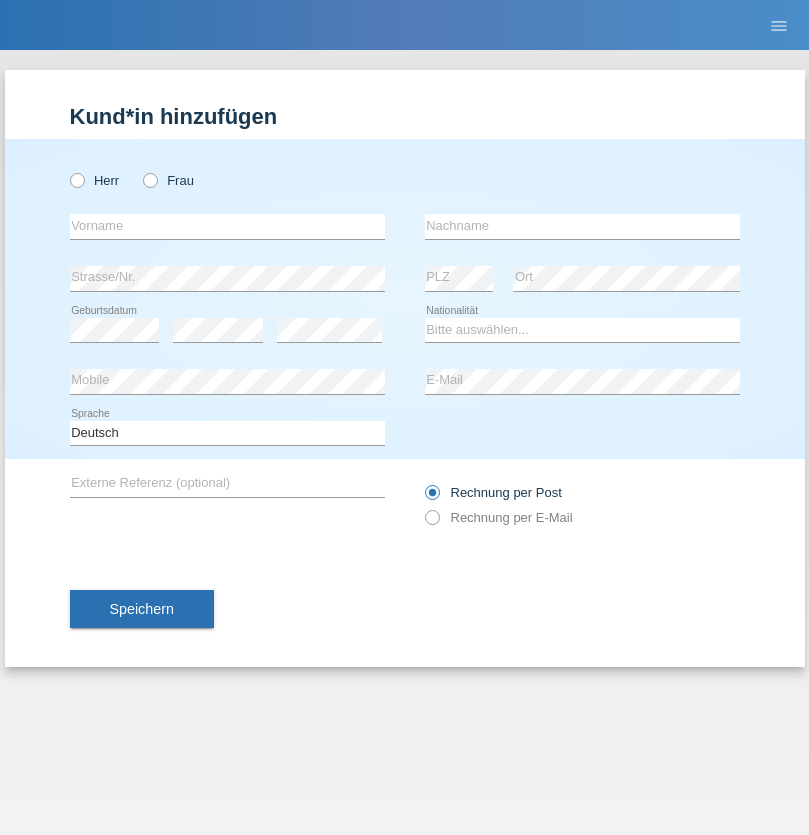 scroll, scrollTop: 0, scrollLeft: 0, axis: both 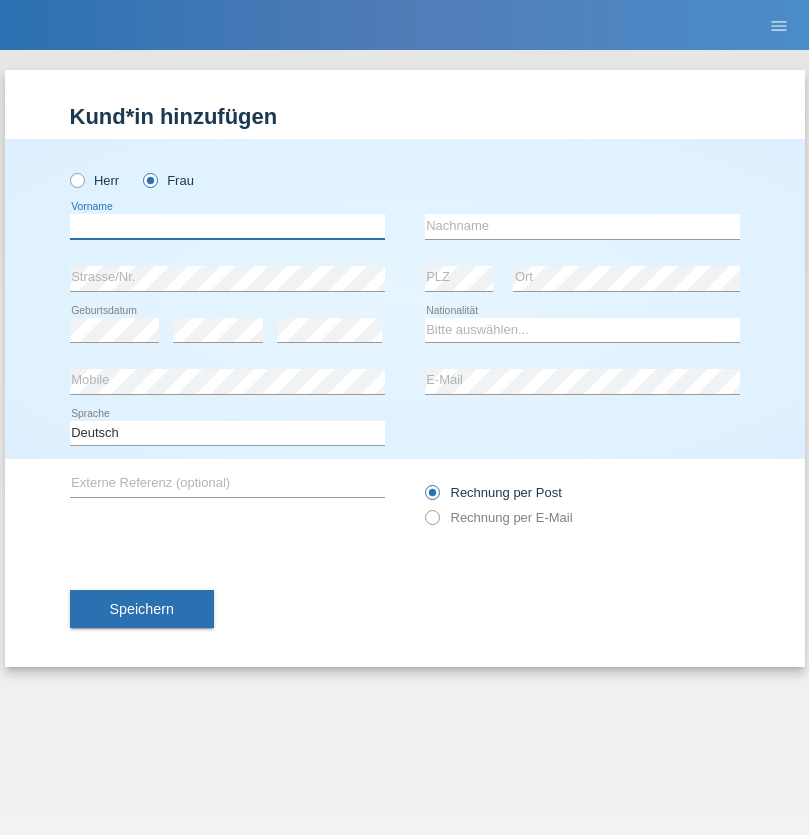 click at bounding box center [227, 226] 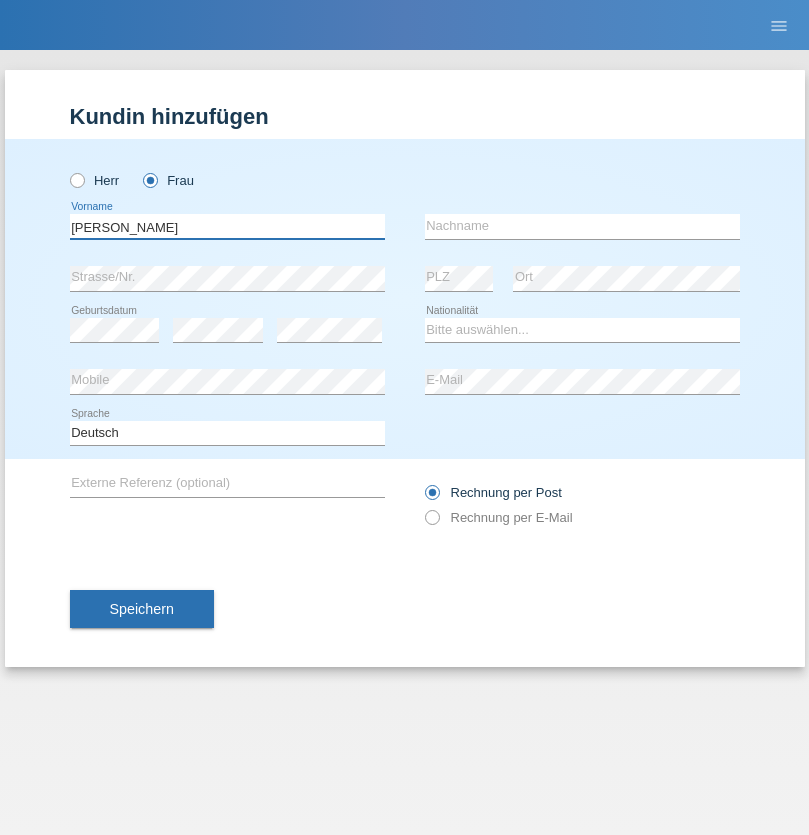 type on "Melanie" 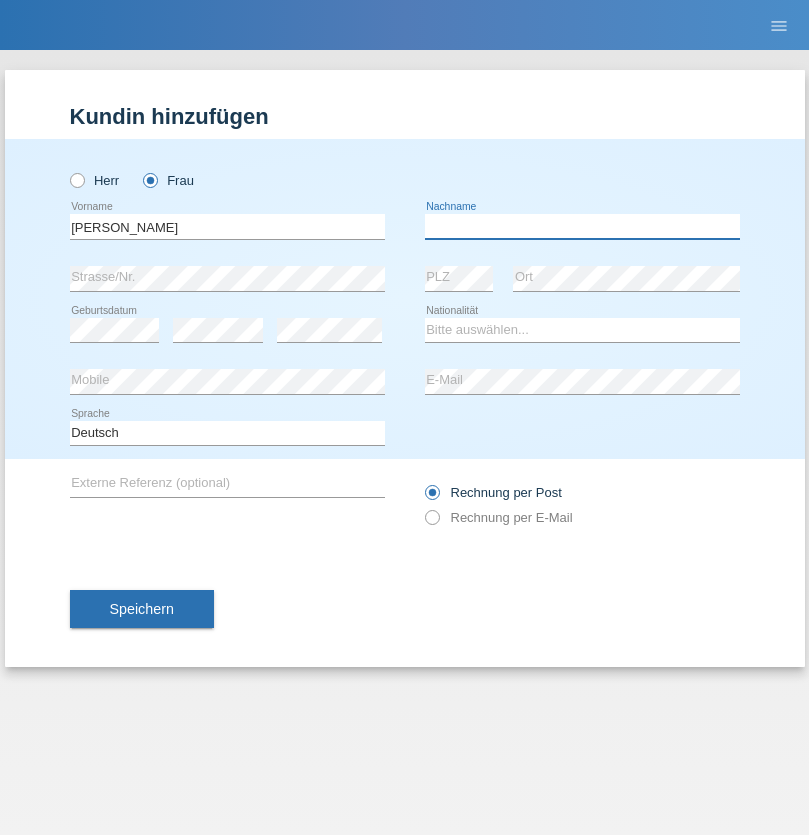 click at bounding box center (582, 226) 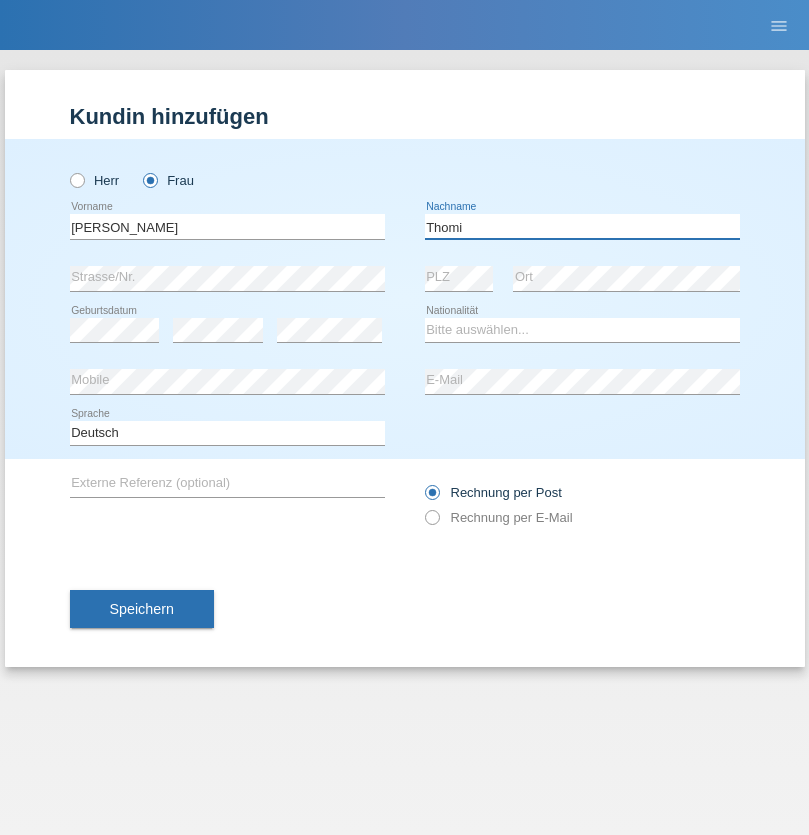 type on "Thomi" 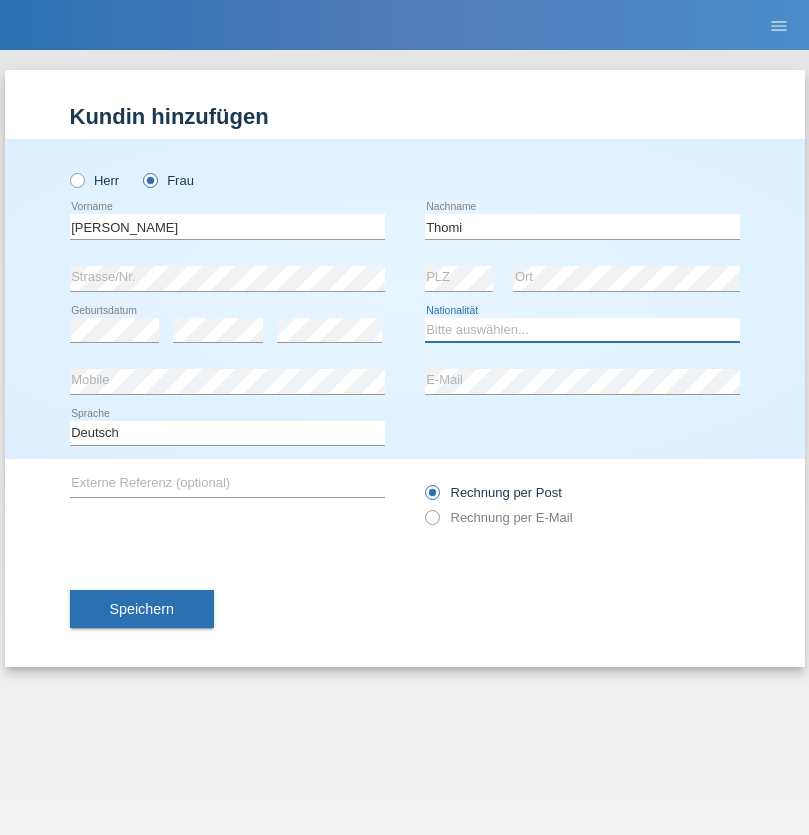 select on "CH" 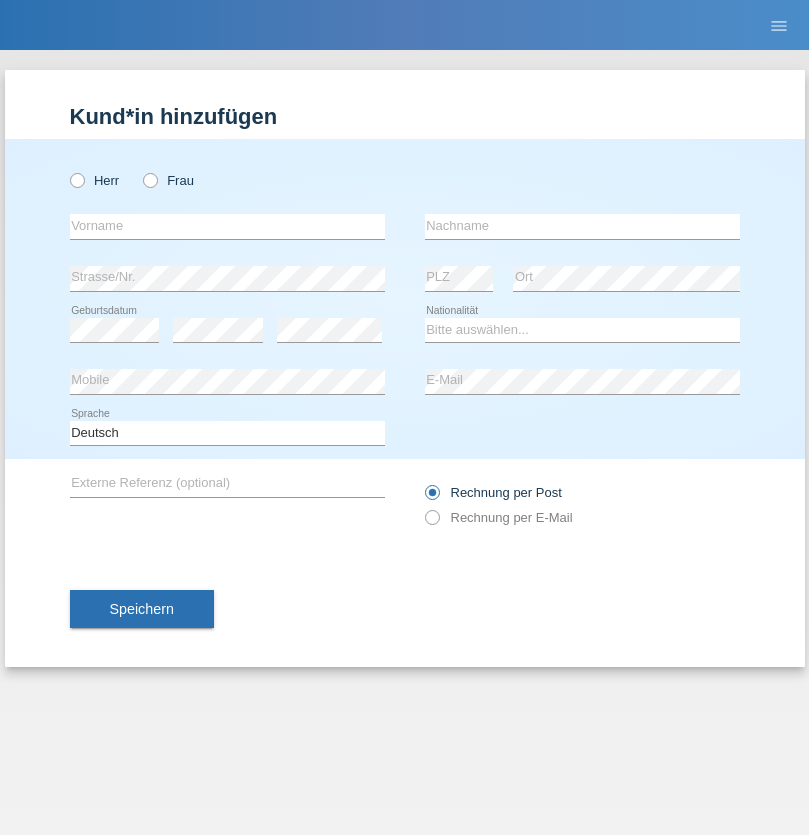 scroll, scrollTop: 0, scrollLeft: 0, axis: both 